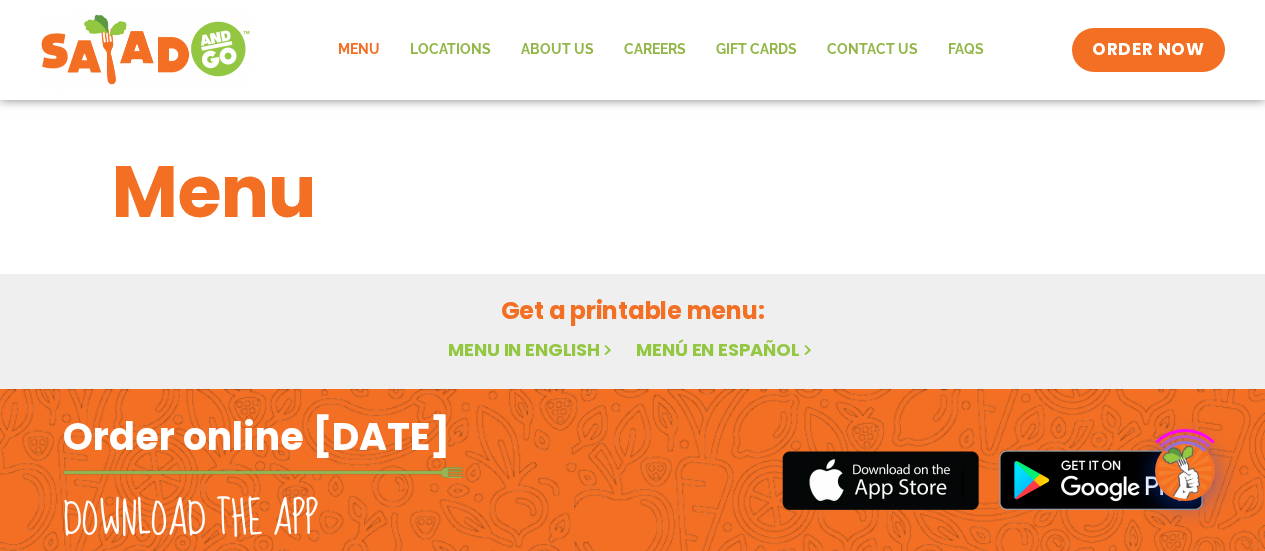 scroll, scrollTop: 0, scrollLeft: 0, axis: both 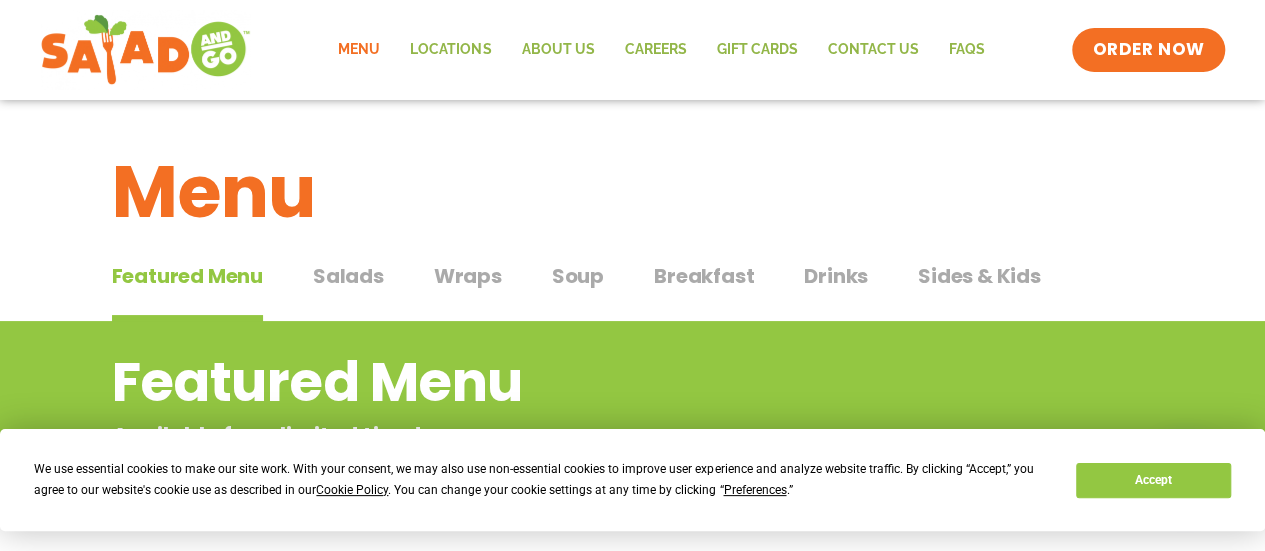 click on "Menu" 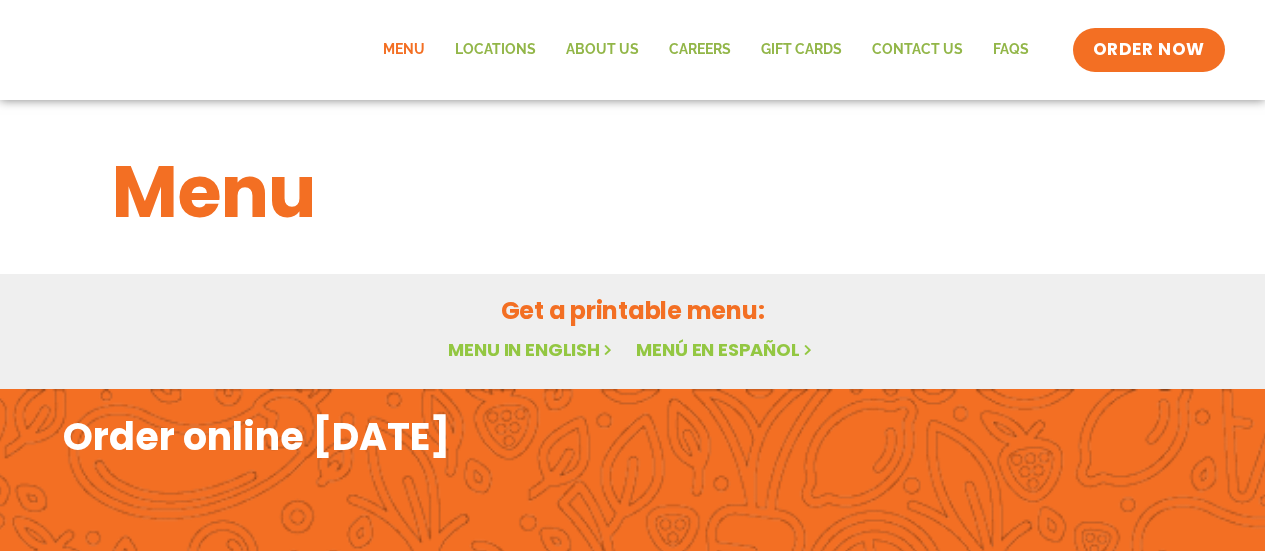 scroll, scrollTop: 0, scrollLeft: 0, axis: both 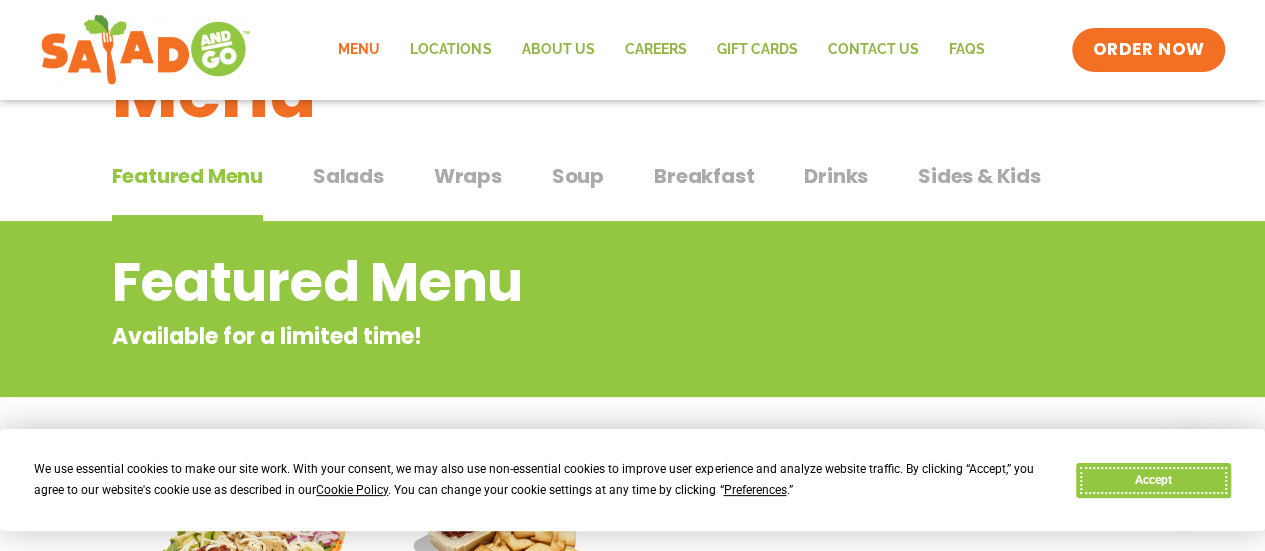 click on "Accept" at bounding box center [1153, 480] 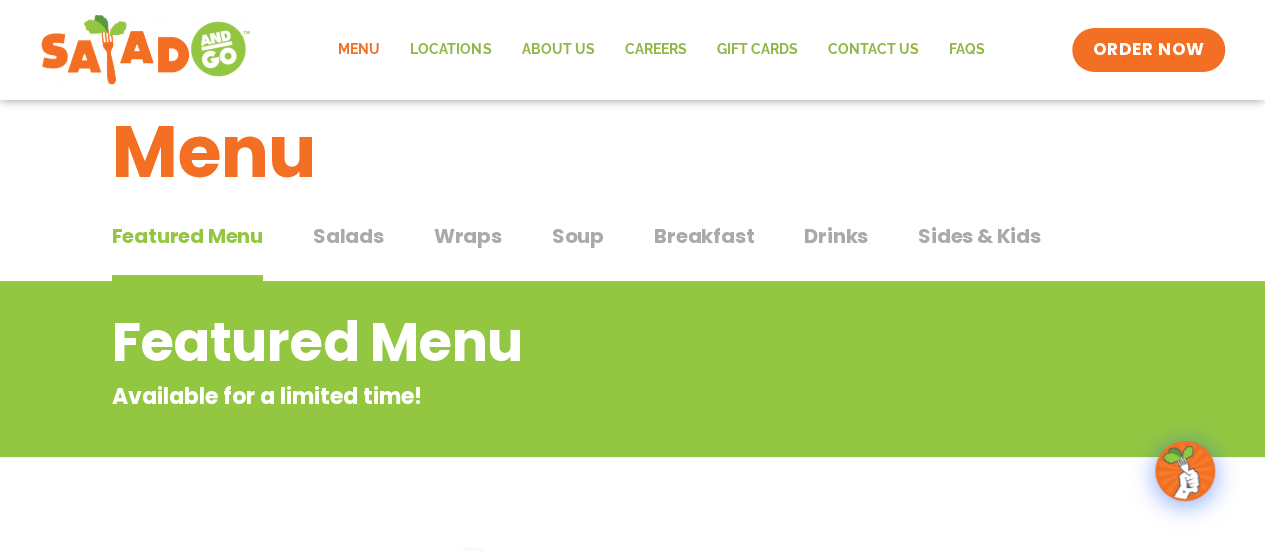 scroll, scrollTop: 0, scrollLeft: 0, axis: both 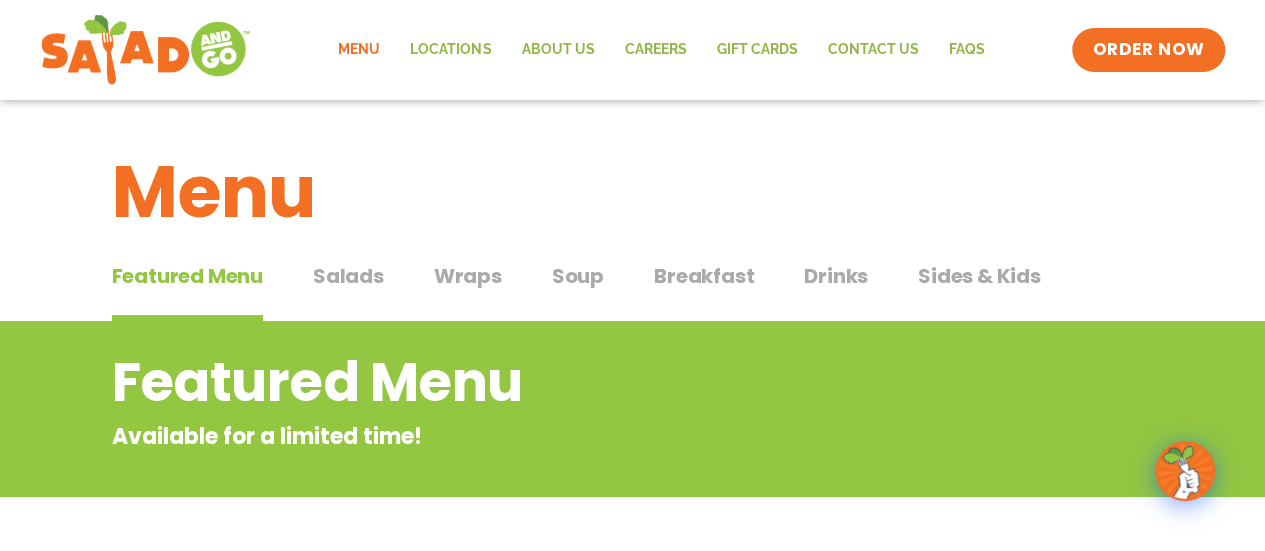 click on "Wraps" at bounding box center (468, 276) 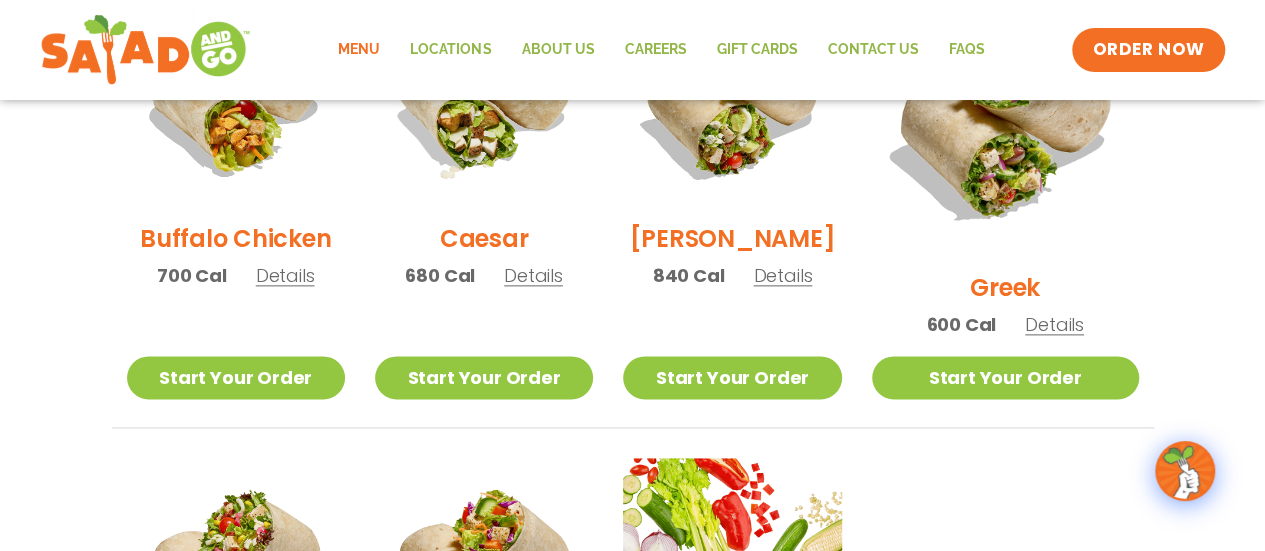 scroll, scrollTop: 1100, scrollLeft: 0, axis: vertical 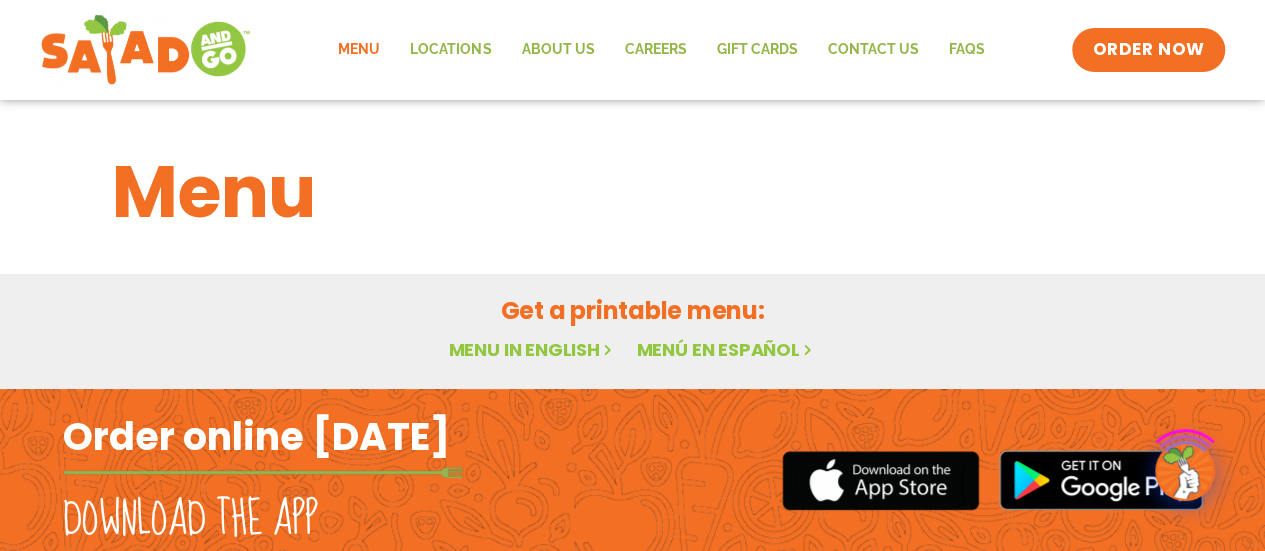 click on "Menu" 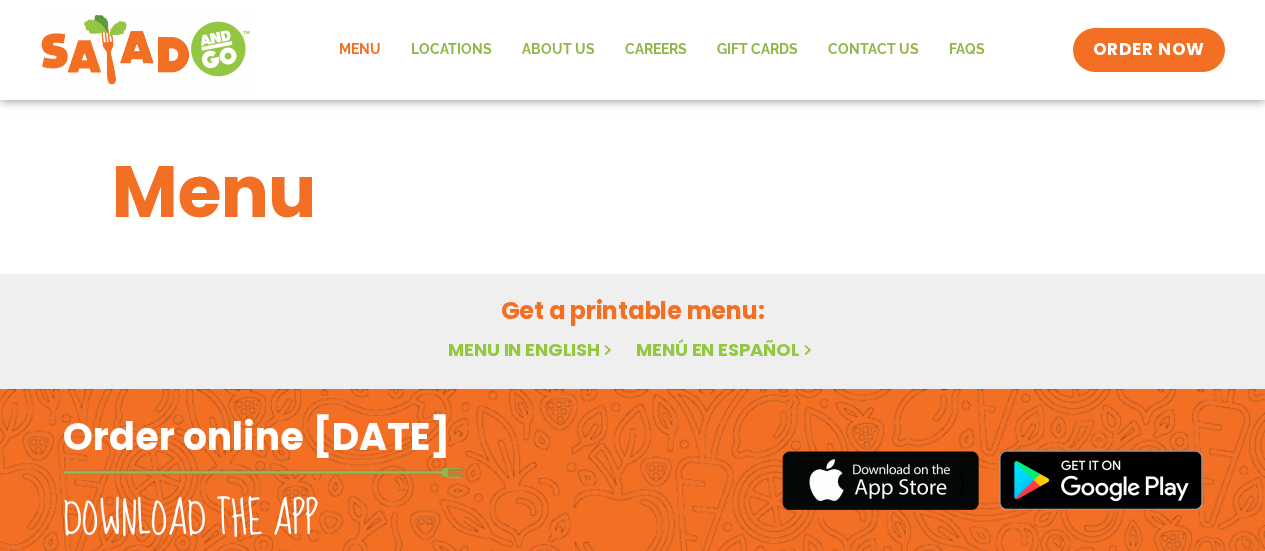 scroll, scrollTop: 0, scrollLeft: 0, axis: both 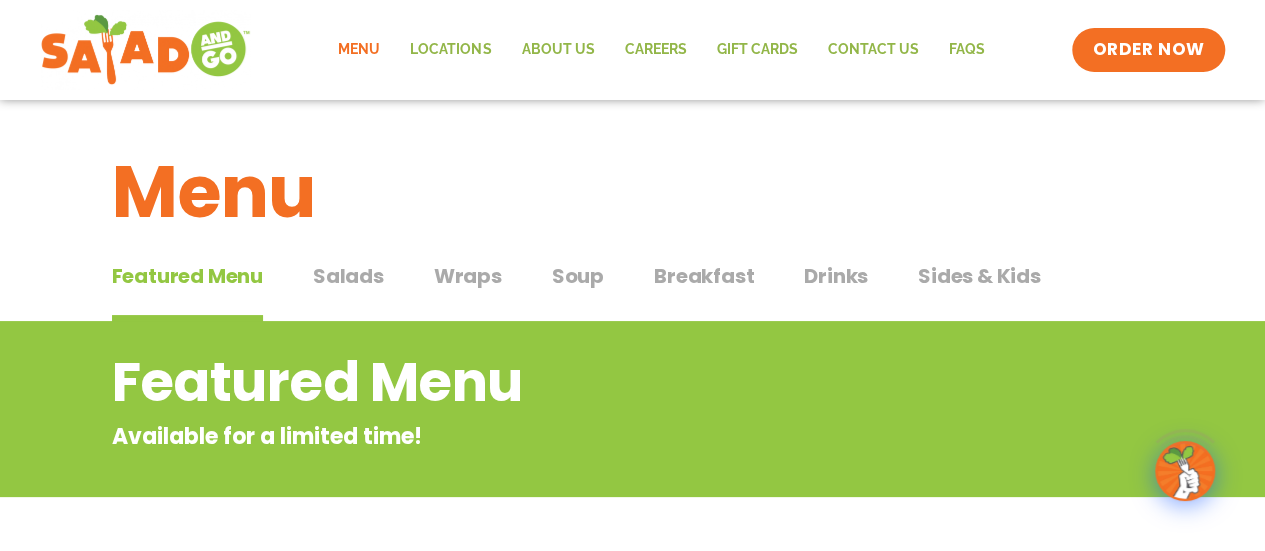 click on "Wraps" at bounding box center [468, 276] 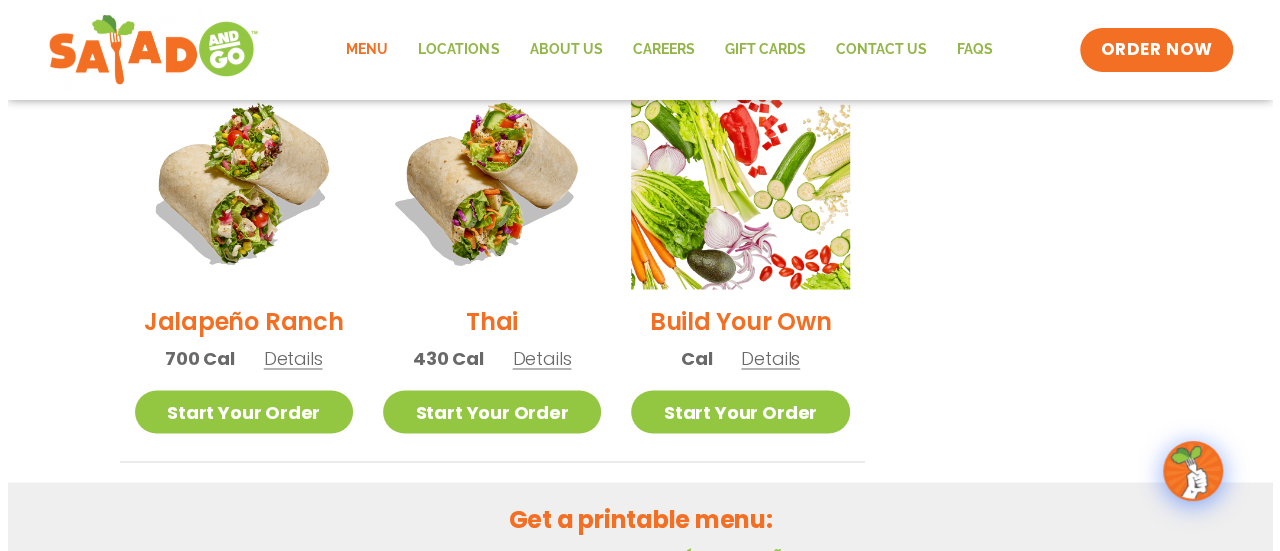 scroll, scrollTop: 1400, scrollLeft: 0, axis: vertical 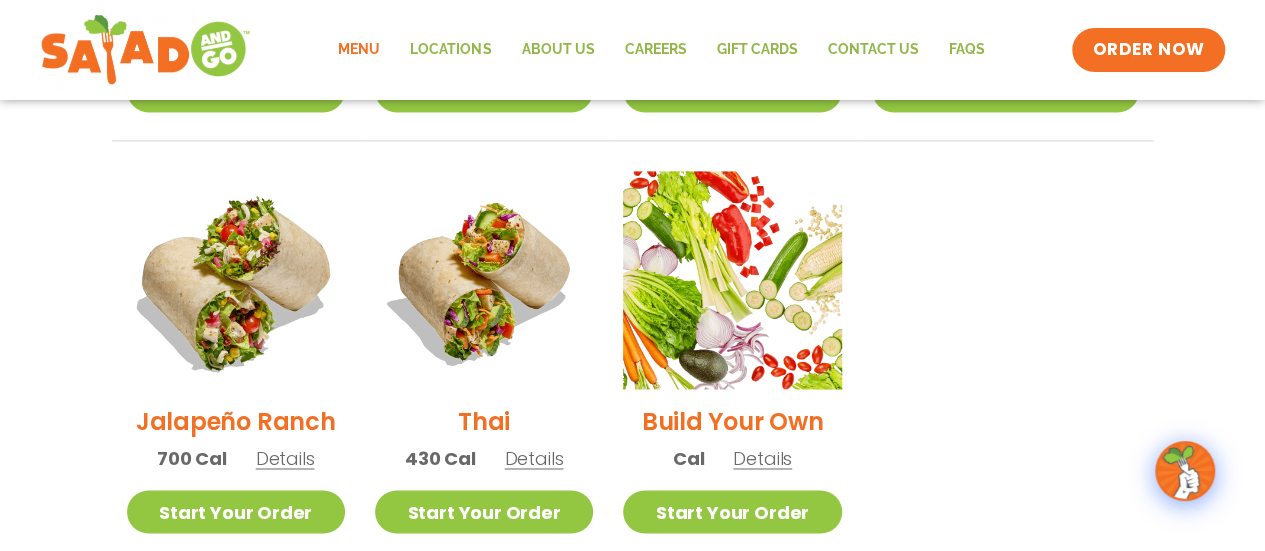 click at bounding box center (235, 280) 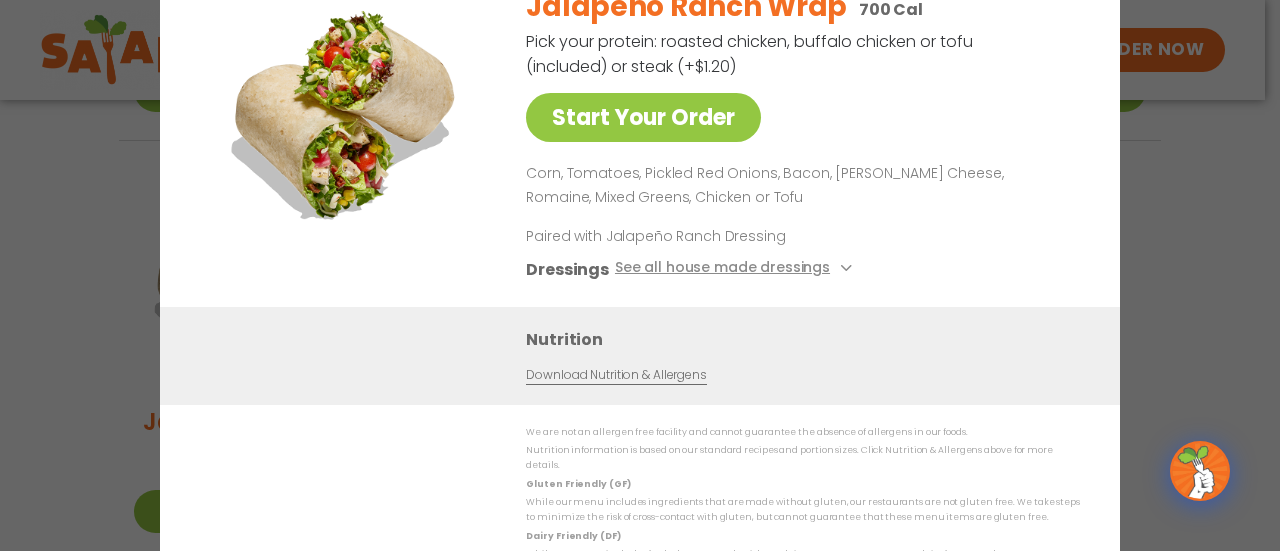 click on "Start Your Order Jalapeño Ranch Wrap  700 Cal  Pick your protein: roasted chicken, buffalo chicken or tofu (included) or steak (+$1.20)   Start Your Order Corn, Tomatoes, Pickled Red Onions, Bacon, Pepper Jack Cheese, Romaine, Mixed Greens, Chicken or Tofu Paired with Jalapeño Ranch Dressing Dressings   See all house made dressings    Jalapeño Ranch GF   Balsamic Vinaigrette GF DF V   BBQ Ranch GF   Caesar GF   Creamy Blue Cheese GF   Creamy Greek GF   Ranch GF   Thai Peanut GF DF Nutrition   Download Nutrition & Allergens We are not an allergen free facility and cannot guarantee the absence of allergens in our foods. Nutrition information is based on our standard recipes and portion sizes. Click Nutrition & Allergens above for more details. Gluten Friendly (GF) While our menu includes ingredients that are made without gluten, our restaurants are not gluten free. We take steps to minimize the risk of cross-contact with gluten, but cannot guarantee that these menu items are gluten free." at bounding box center (640, 275) 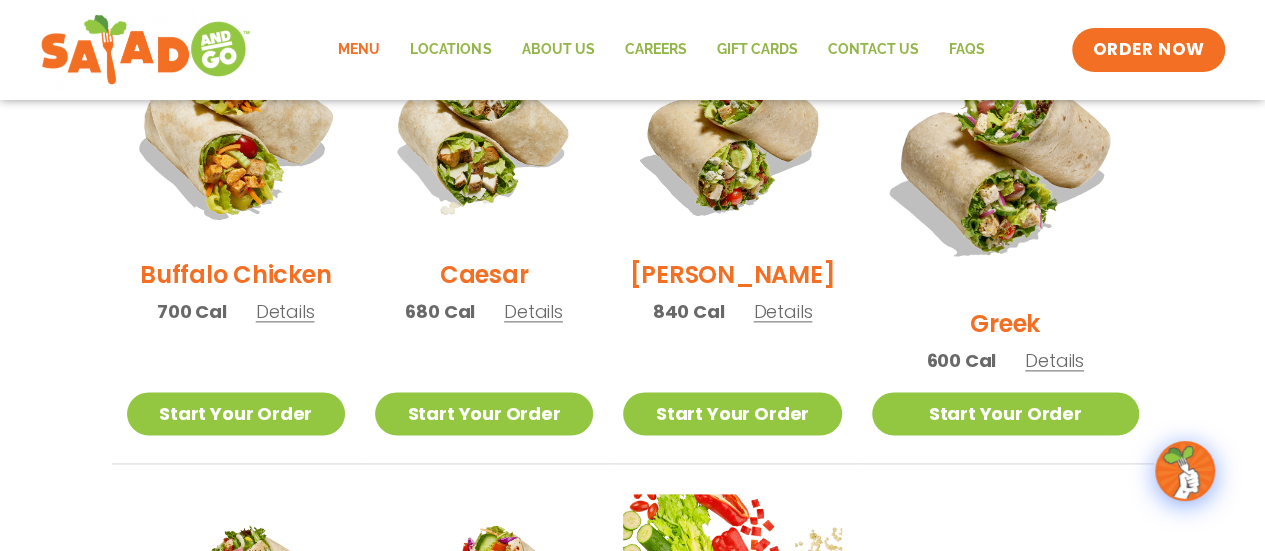scroll, scrollTop: 984, scrollLeft: 0, axis: vertical 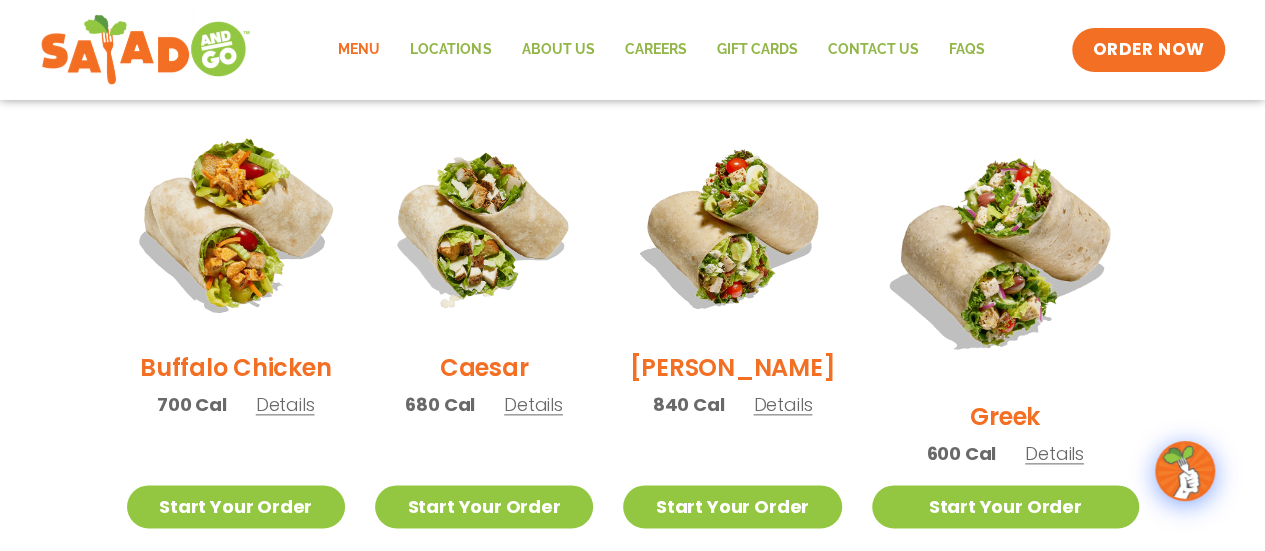 click at bounding box center (235, 226) 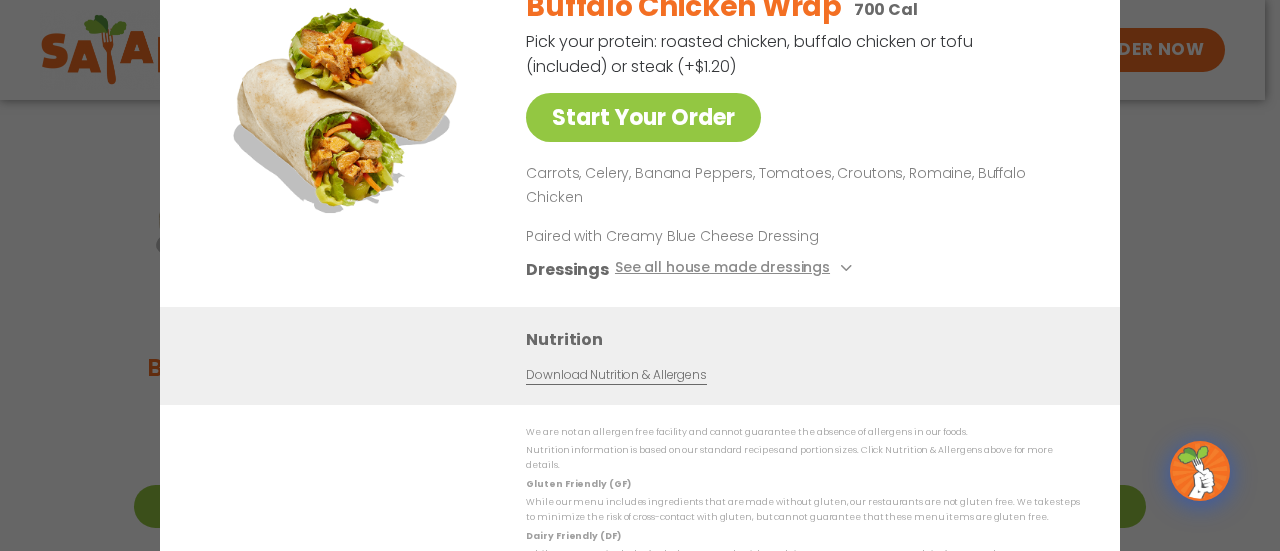 click on "Start Your Order Buffalo Chicken Wrap  700 Cal  Pick your protein: roasted chicken, buffalo chicken or tofu (included) or steak (+$1.20)   Start Your Order Carrots, Celery, Banana Peppers, Tomatoes, Croutons, Romaine, Buffalo Chicken Paired with Creamy Blue Cheese Dressing Dressings   See all house made dressings    Creamy Blue Cheese GF   Balsamic Vinaigrette GF DF V   BBQ Ranch GF   Caesar GF   Creamy Greek GF   Jalapeño Ranch GF   Ranch GF   Thai Peanut GF DF Nutrition   Download Nutrition & Allergens We are not an allergen free facility and cannot guarantee the absence of allergens in our foods. Nutrition information is based on our standard recipes and portion sizes. Click Nutrition & Allergens above for more details. Gluten Friendly (GF) While our menu includes ingredients that are made without gluten, our restaurants are not gluten free. We take steps to minimize the risk of cross-contact with gluten, but cannot guarantee that these menu items are gluten free. Dairy Friendly (DF)" at bounding box center [640, 275] 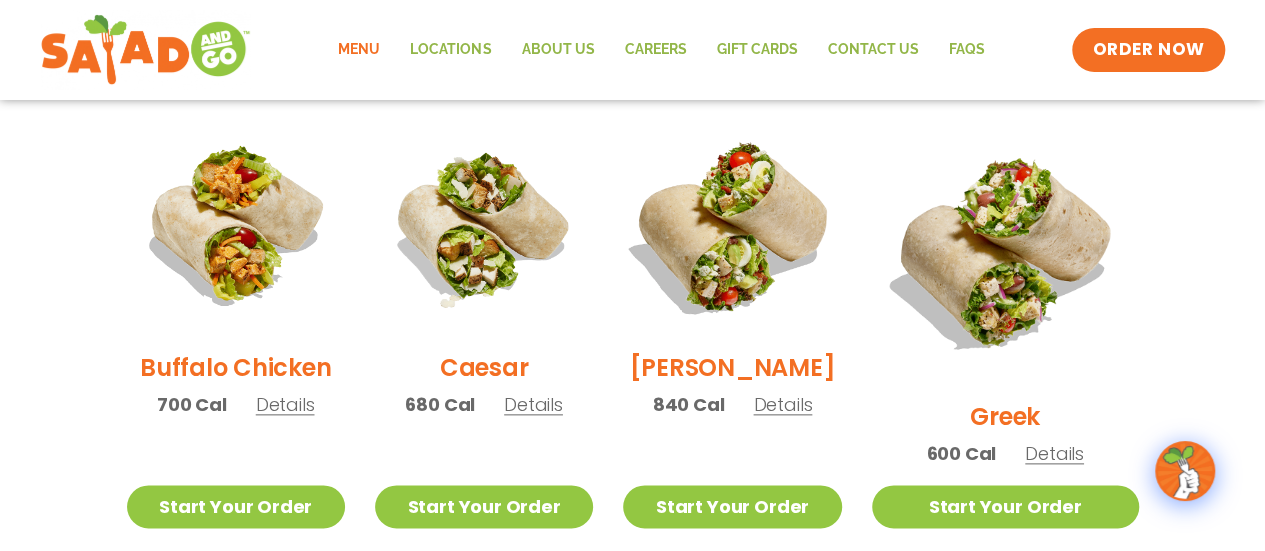 click at bounding box center (732, 226) 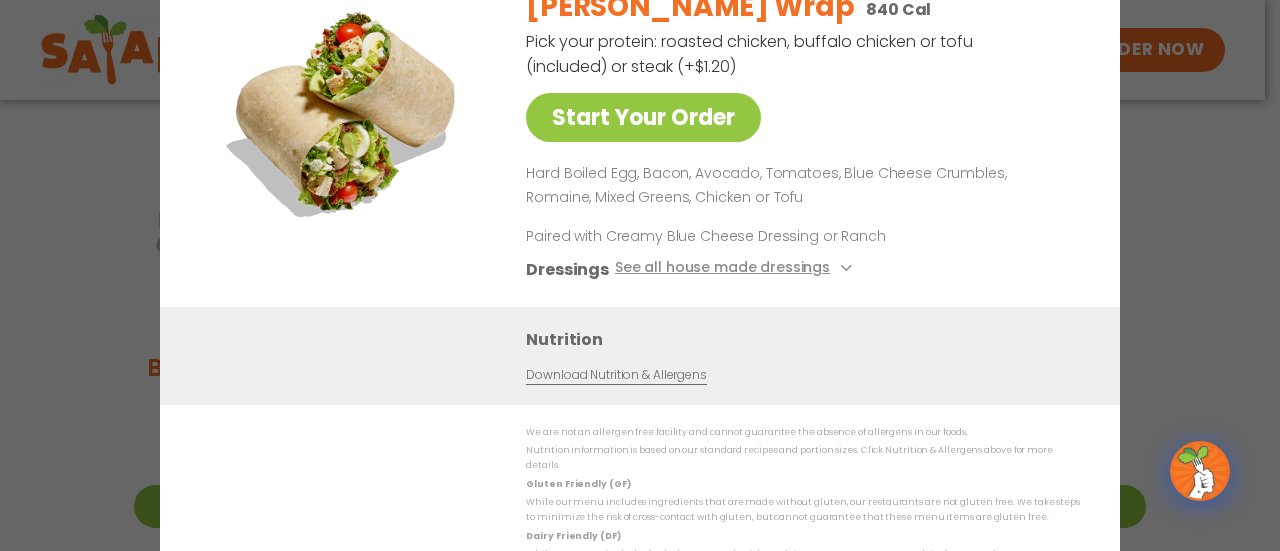 click on "Start Your Order [PERSON_NAME] Wrap  840 Cal  Pick your protein: roasted chicken, buffalo chicken or tofu (included) or steak (+$1.20)   Start Your Order Hard Boiled Egg, Bacon, Avocado, Tomatoes, Blue Cheese Crumbles, Romaine, Mixed Greens, Chicken or Tofu Paired with Creamy Blue Cheese Dressing or Ranch Dressings   See all house made dressings    Creamy Blue Cheese GF   Balsamic Vinaigrette GF DF V   BBQ Ranch [PERSON_NAME] GF   Creamy Greek GF   Jalapeño Ranch GF   Ranch GF   Thai Peanut GF DF Nutrition   Download Nutrition & Allergens We are not an allergen free facility and cannot guarantee the absence of allergens in our foods. Nutrition information is based on our standard recipes and portion sizes. Click Nutrition & Allergens above for more details. Gluten Friendly (GF) While our menu includes ingredients that are made without gluten, our restaurants are not gluten free. We take steps to minimize the risk of cross-contact with gluten, but cannot guarantee that these menu items are gluten free." at bounding box center [640, 275] 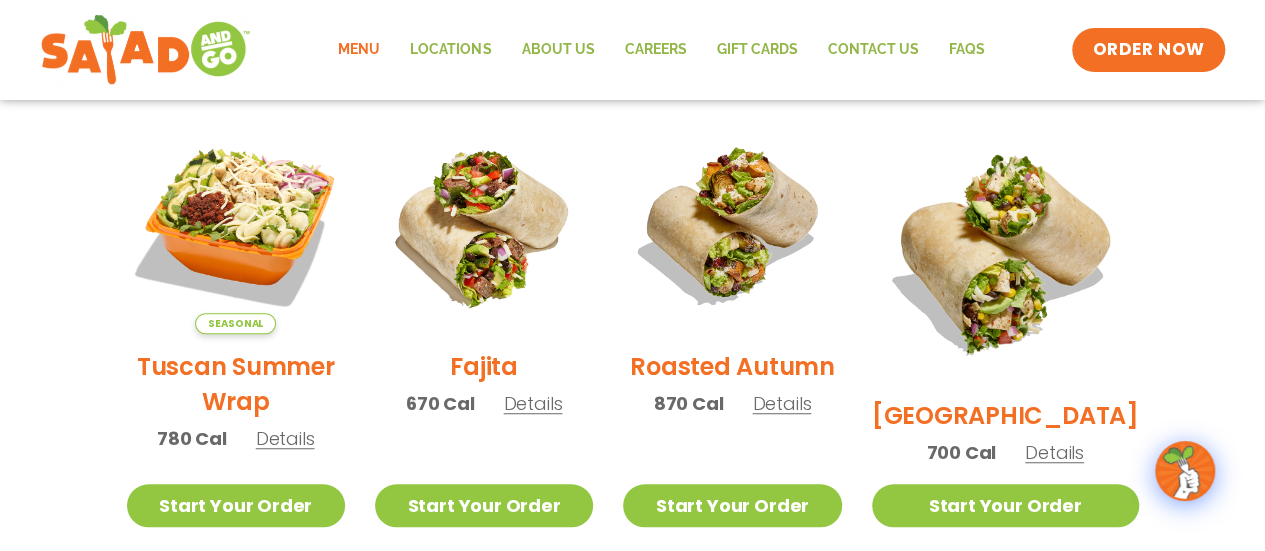 scroll, scrollTop: 484, scrollLeft: 0, axis: vertical 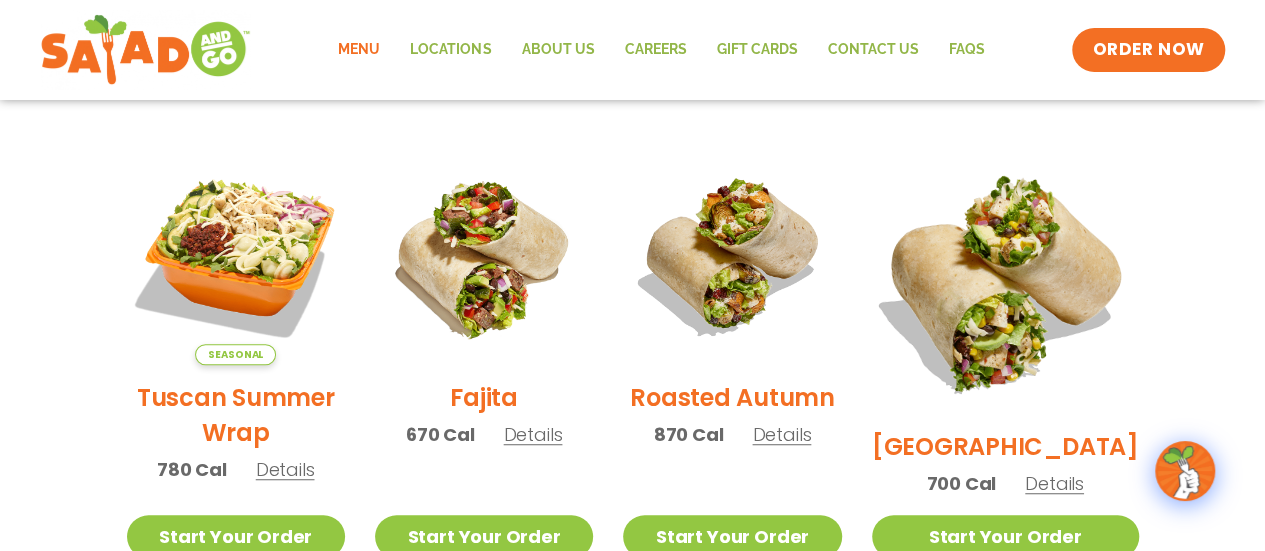 click at bounding box center (1004, 280) 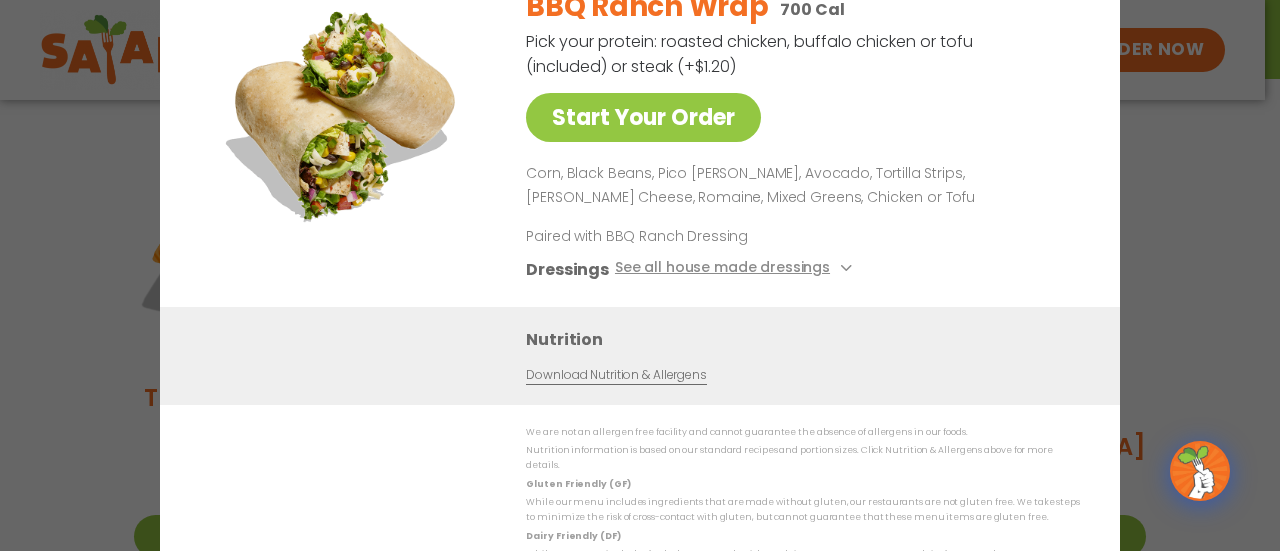 click on "Start Your Order BBQ Ranch Wrap  700 Cal  Pick your protein: roasted chicken, buffalo chicken or tofu (included) or steak (+$1.20)   Start Your Order Corn, Black Beans, Pico de Gallo, Avocado, Tortilla Strips, Pepper Jack Cheese, Romaine, Mixed Greens, Chicken or Tofu Paired with BBQ Ranch Dressing Dressings   See all house made dressings    BBQ Ranch GF   Balsamic Vinaigrette GF DF V   Caesar GF   Creamy Blue Cheese GF   Creamy Greek GF   Jalapeño Ranch GF   Ranch GF   Thai Peanut GF DF Nutrition   Download Nutrition & Allergens We are not an allergen free facility and cannot guarantee the absence of allergens in our foods. Nutrition information is based on our standard recipes and portion sizes. Click Nutrition & Allergens above for more details. Gluten Friendly (GF) While our menu includes ingredients that are made without gluten, our restaurants are not gluten free. We take steps to minimize the risk of cross-contact with gluten, but cannot guarantee that these menu items are gluten free." at bounding box center [640, 275] 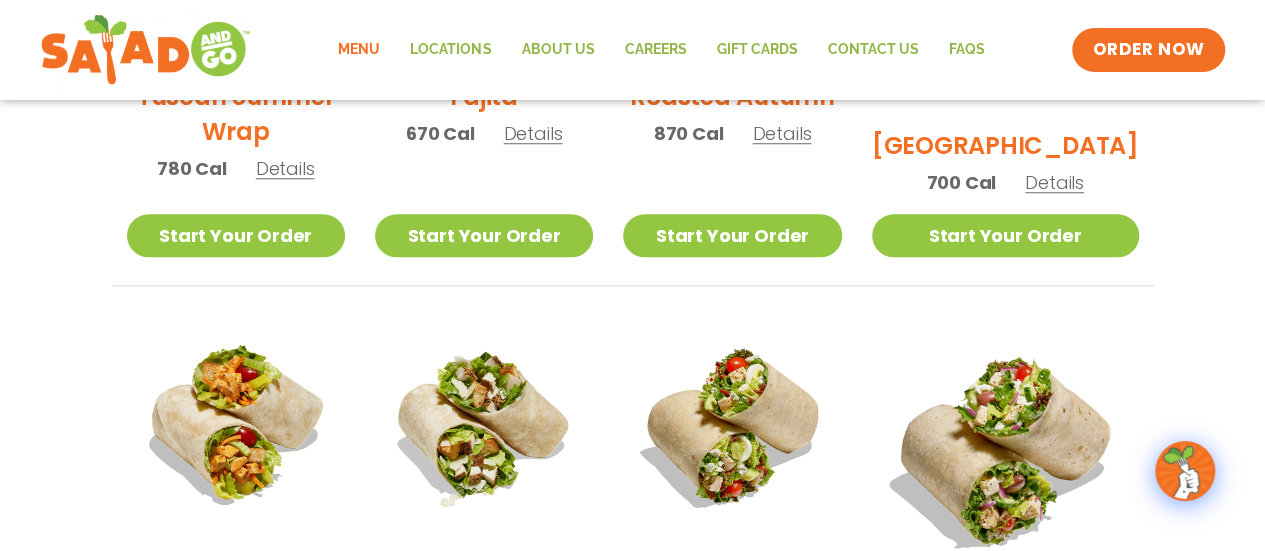 scroll, scrollTop: 984, scrollLeft: 0, axis: vertical 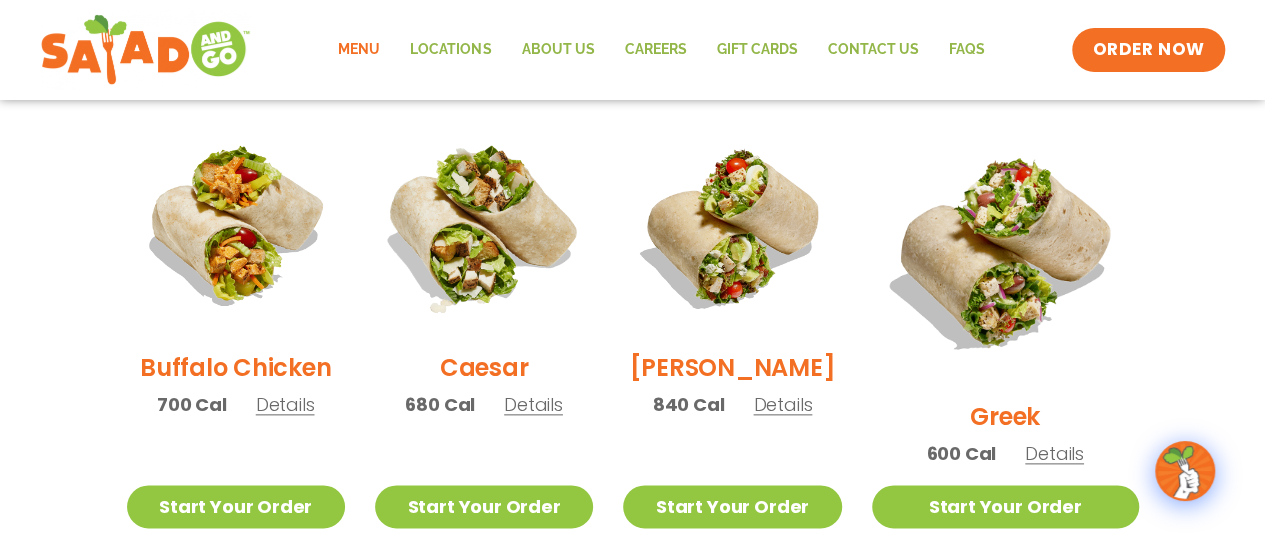 click at bounding box center [484, 226] 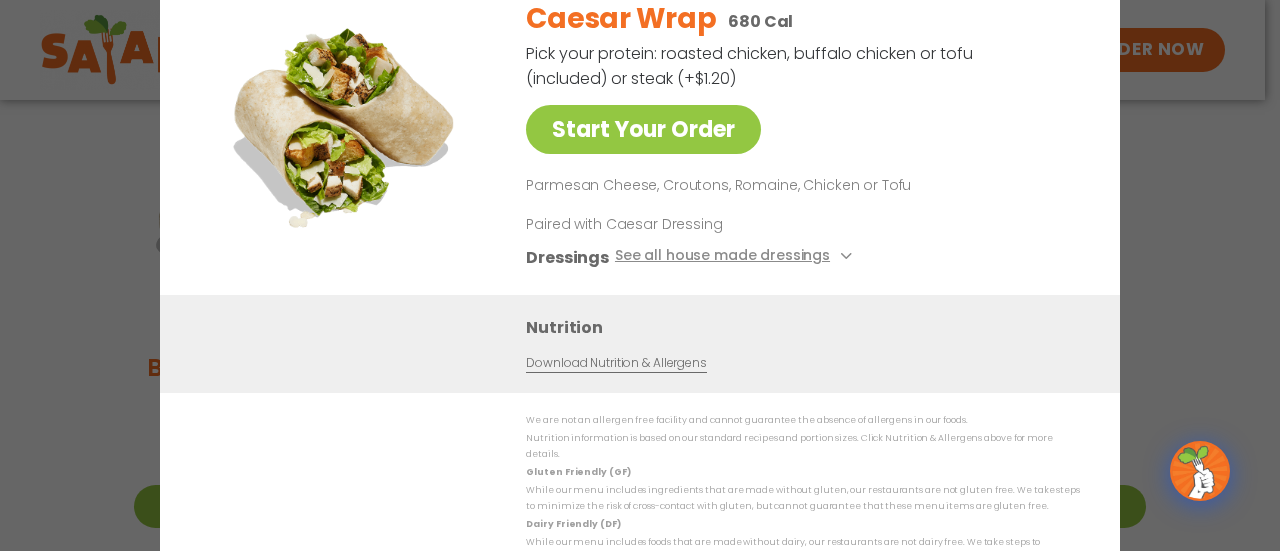 click on "Start Your Order Caesar Wrap  680 Cal  Pick your protein: roasted chicken, buffalo chicken or tofu (included) or steak (+$1.20)   Start Your Order Parmesan Cheese, Croutons, Romaine, Chicken or Tofu Paired with Caesar Dressing Dressings   See all house made dressings    Caesar GF   Balsamic Vinaigrette GF DF V   BBQ Ranch GF   Creamy Blue Cheese GF   Creamy Greek GF   Jalapeño Ranch GF   Ranch GF   Thai Peanut GF DF Nutrition   Download Nutrition & Allergens We are not an allergen free facility and cannot guarantee the absence of allergens in our foods. Nutrition information is based on our standard recipes and portion sizes. Click Nutrition & Allergens above for more details. Gluten Friendly (GF) While our menu includes ingredients that are made without gluten, our restaurants are not gluten free. We take steps to minimize the risk of cross-contact with gluten, but cannot guarantee that these menu items are gluten free. Dairy Friendly (DF)" at bounding box center (640, 275) 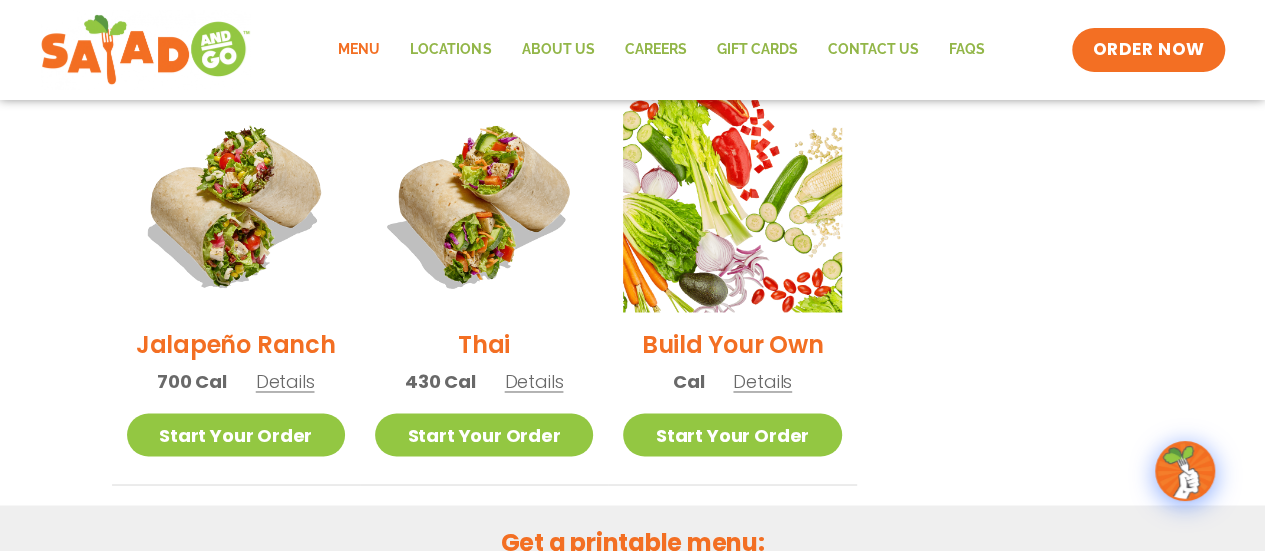 scroll, scrollTop: 1484, scrollLeft: 0, axis: vertical 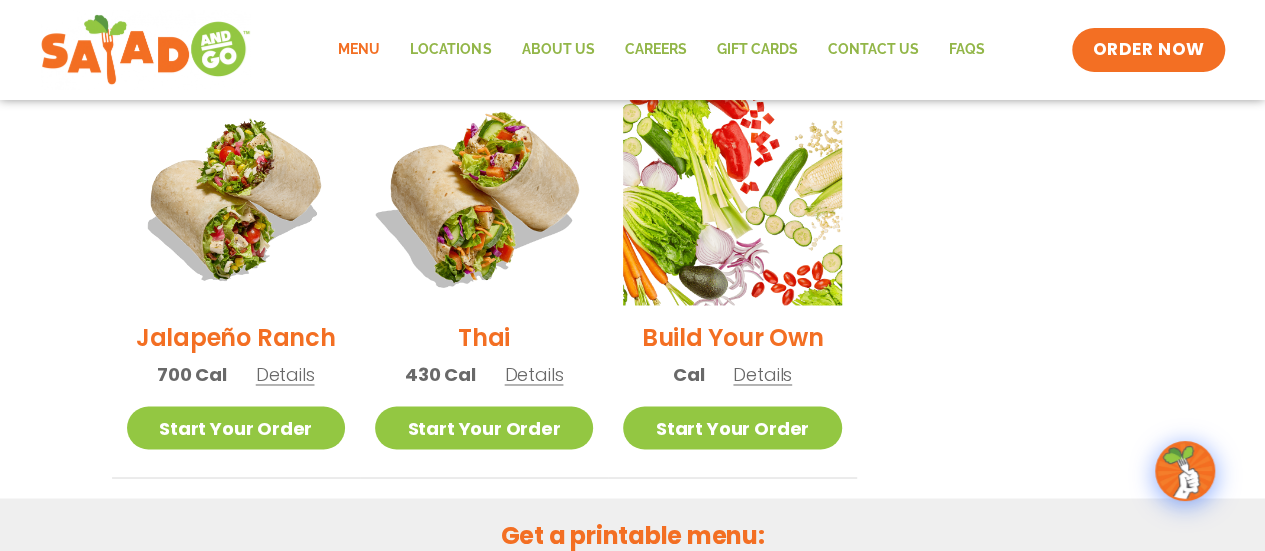 click at bounding box center [484, 196] 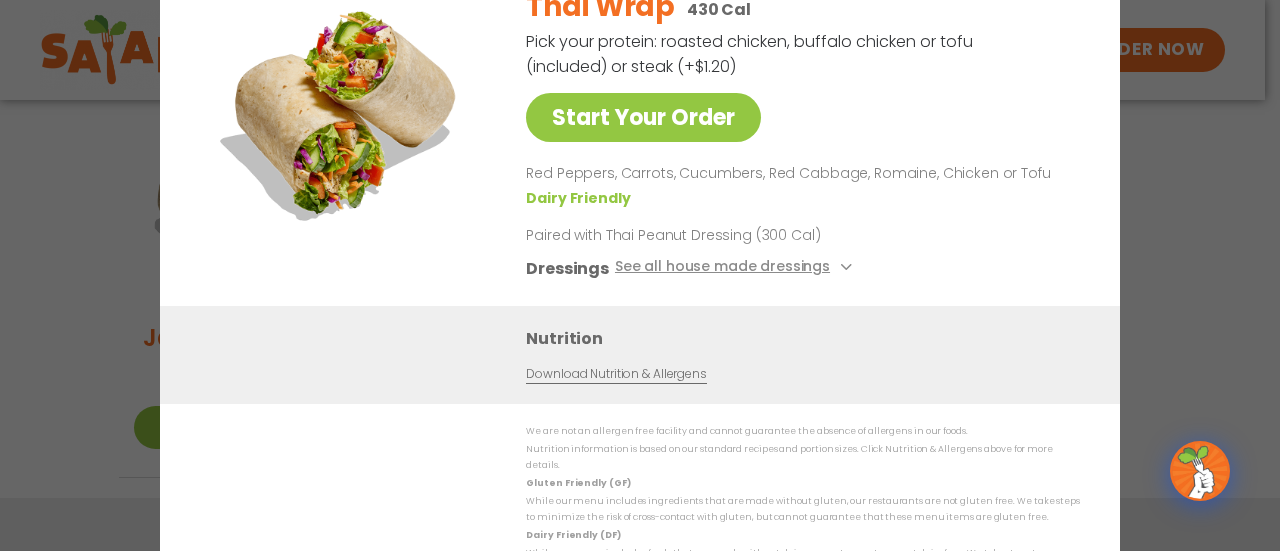 click on "Start Your Order Thai Wrap  430 Cal  Pick your protein: roasted chicken, buffalo chicken or tofu (included) or steak (+$1.20)   Start Your Order Red Peppers, Carrots, Cucumbers, Red Cabbage, Romaine, Chicken or Tofu Dairy Friendly Paired with Thai Peanut Dressing (300 Cal) Dressings   See all house made dressings    Thai Peanut GF DF   Balsamic Vinaigrette GF DF V   BBQ Ranch GF   Caesar GF   Creamy Blue Cheese GF   Creamy Greek GF   Jalapeño Ranch GF   Ranch GF Nutrition   Download Nutrition & Allergens We are not an allergen free facility and cannot guarantee the absence of allergens in our foods. Nutrition information is based on our standard recipes and portion sizes. Click Nutrition & Allergens above for more details. Gluten Friendly (GF) While our menu includes ingredients that are made without gluten, our restaurants are not gluten free. We take steps to minimize the risk of cross-contact with gluten, but cannot guarantee that these menu items are gluten free. Dairy Friendly (DF)" at bounding box center (640, 275) 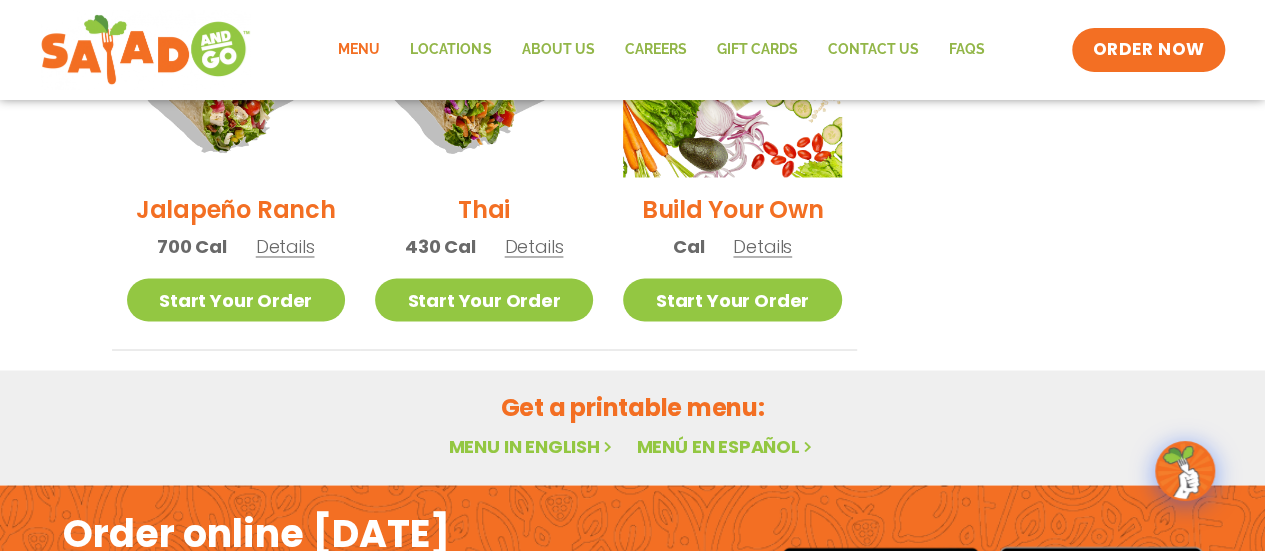 scroll, scrollTop: 1584, scrollLeft: 0, axis: vertical 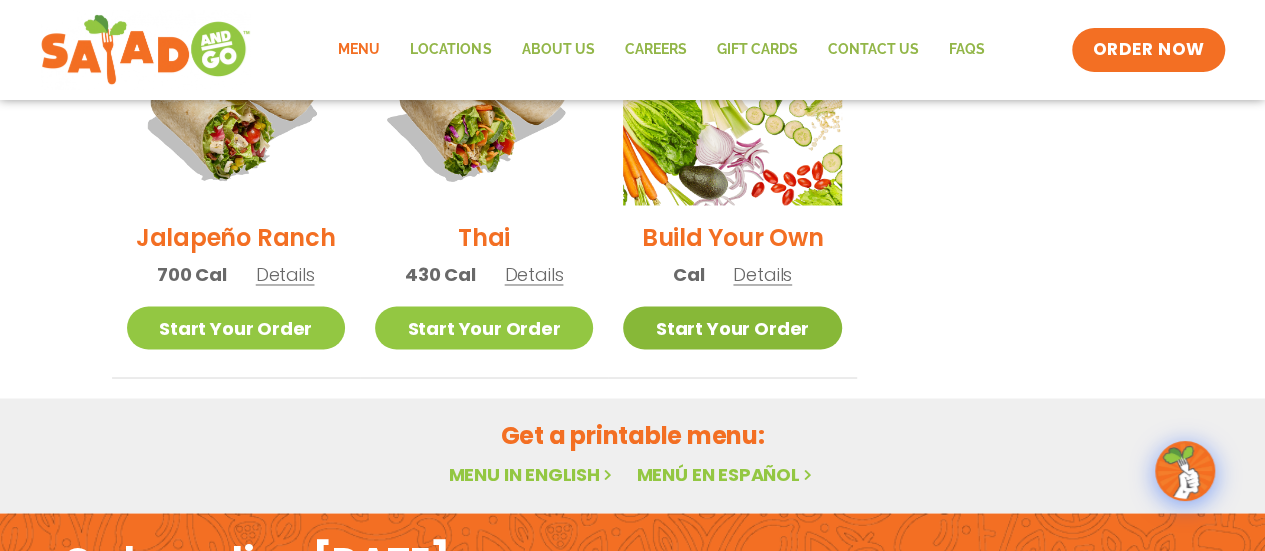 click on "Start Your Order" at bounding box center [732, 327] 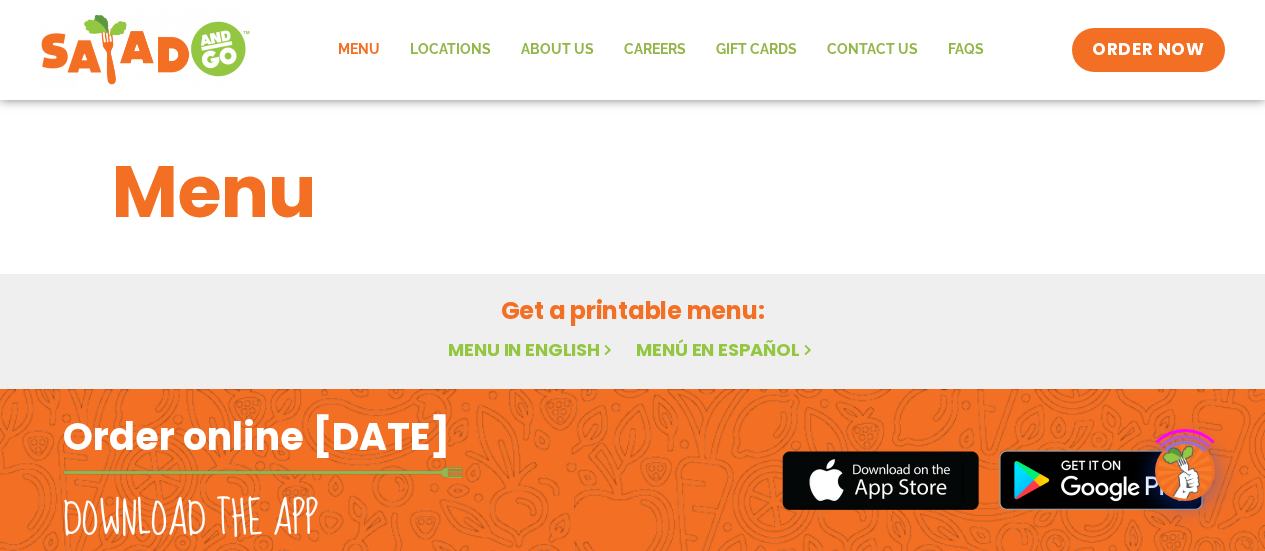 scroll, scrollTop: 0, scrollLeft: 0, axis: both 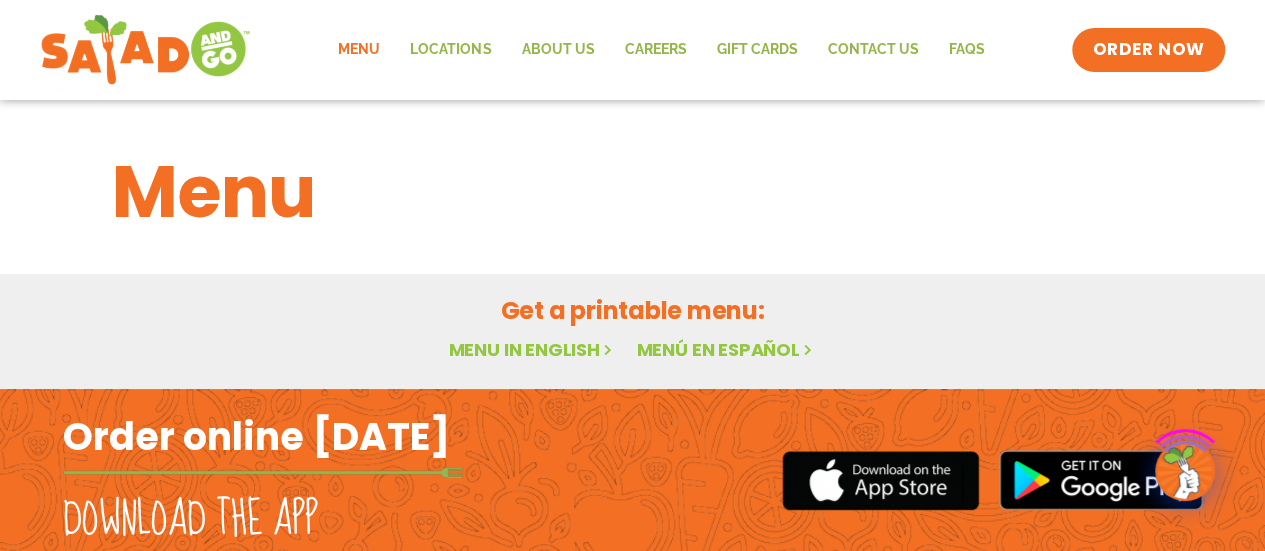 click on "Menu" 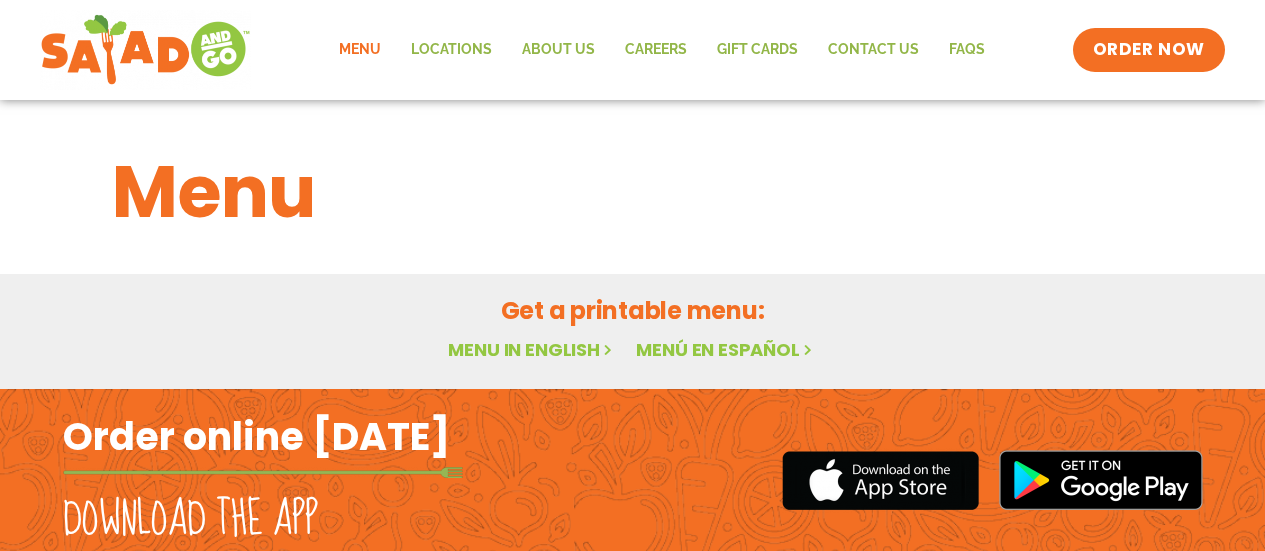 scroll, scrollTop: 0, scrollLeft: 0, axis: both 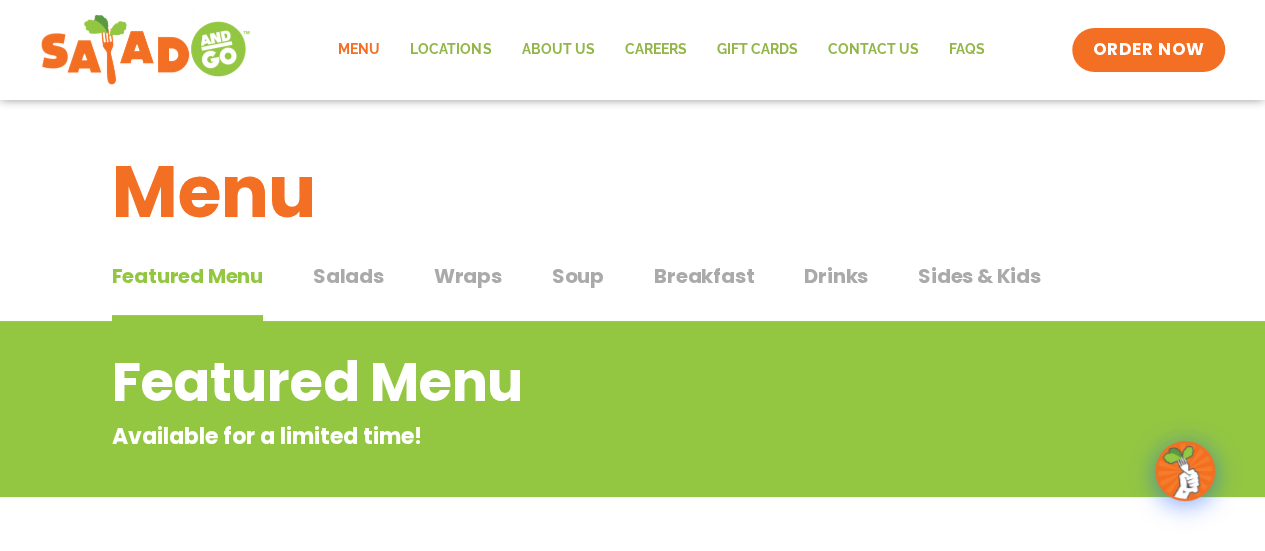 click on "Wraps" at bounding box center (468, 276) 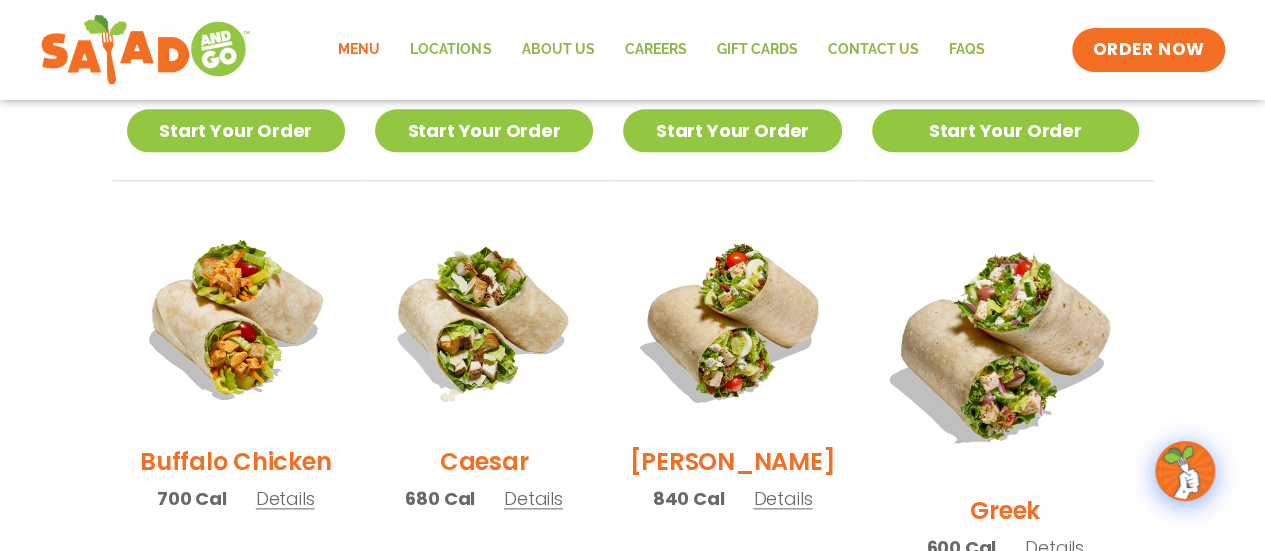 scroll, scrollTop: 900, scrollLeft: 0, axis: vertical 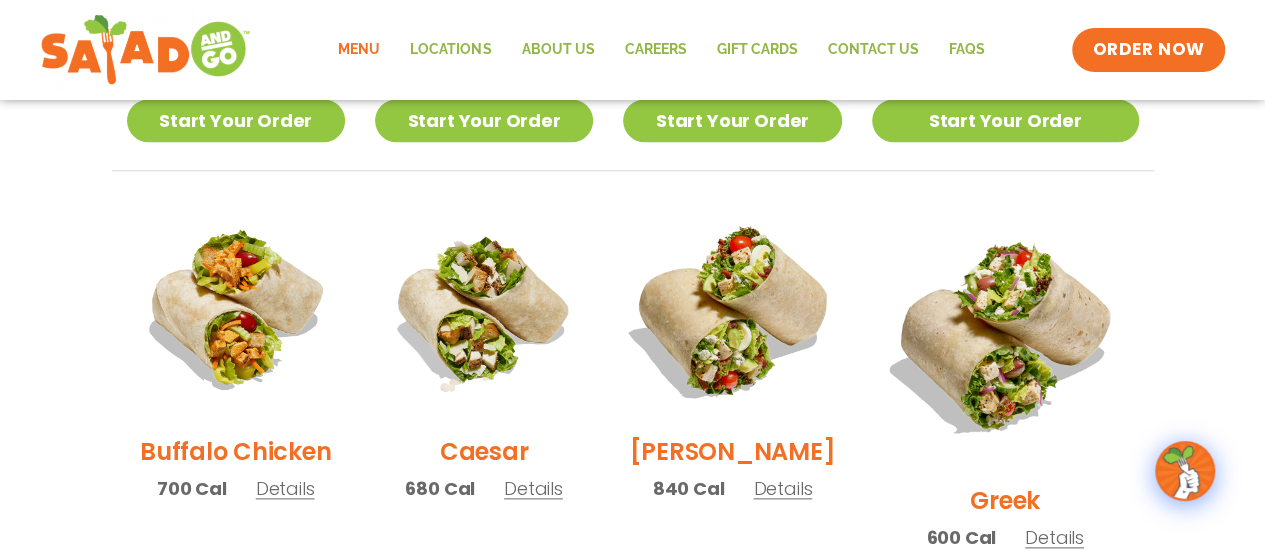 click at bounding box center [732, 310] 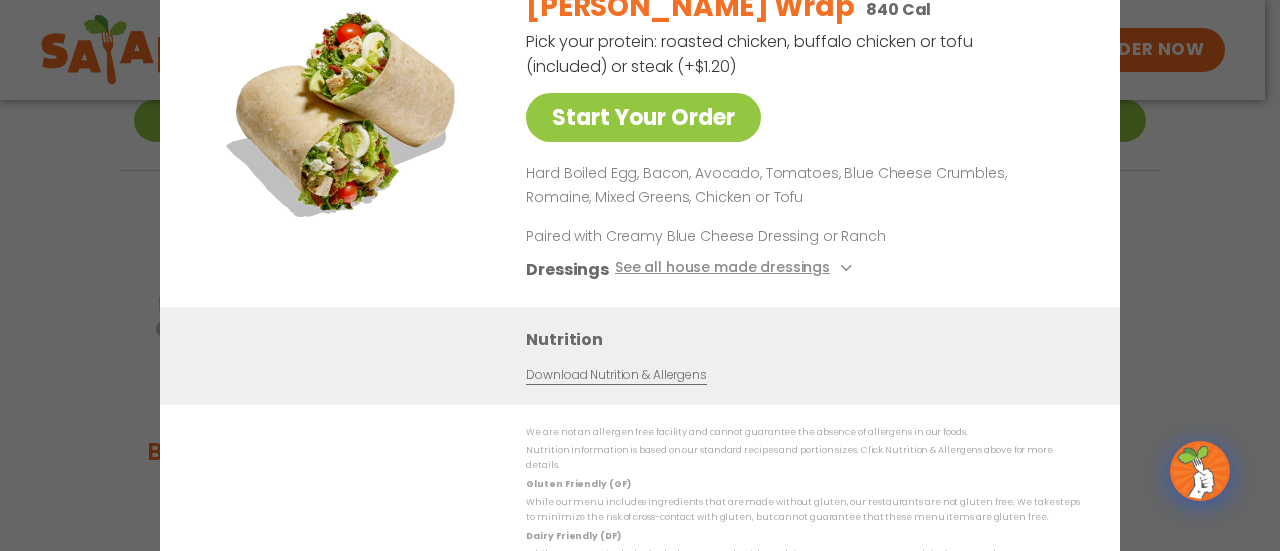 click on "Start Your Order [PERSON_NAME] Wrap  840 Cal  Pick your protein: roasted chicken, buffalo chicken or tofu (included) or steak (+$1.20)   Start Your Order Hard Boiled Egg, Bacon, Avocado, Tomatoes, Blue Cheese Crumbles, Romaine, Mixed Greens, Chicken or Tofu Paired with Creamy Blue Cheese Dressing or Ranch Dressings   See all house made dressings    Creamy Blue Cheese GF   Balsamic Vinaigrette GF DF V   BBQ Ranch [PERSON_NAME] GF   Creamy Greek GF   Jalapeño Ranch GF   Ranch GF   Thai Peanut GF DF Nutrition   Download Nutrition & Allergens We are not an allergen free facility and cannot guarantee the absence of allergens in our foods. Nutrition information is based on our standard recipes and portion sizes. Click Nutrition & Allergens above for more details. Gluten Friendly (GF) While our menu includes ingredients that are made without gluten, our restaurants are not gluten free. We take steps to minimize the risk of cross-contact with gluten, but cannot guarantee that these menu items are gluten free." at bounding box center (640, 275) 